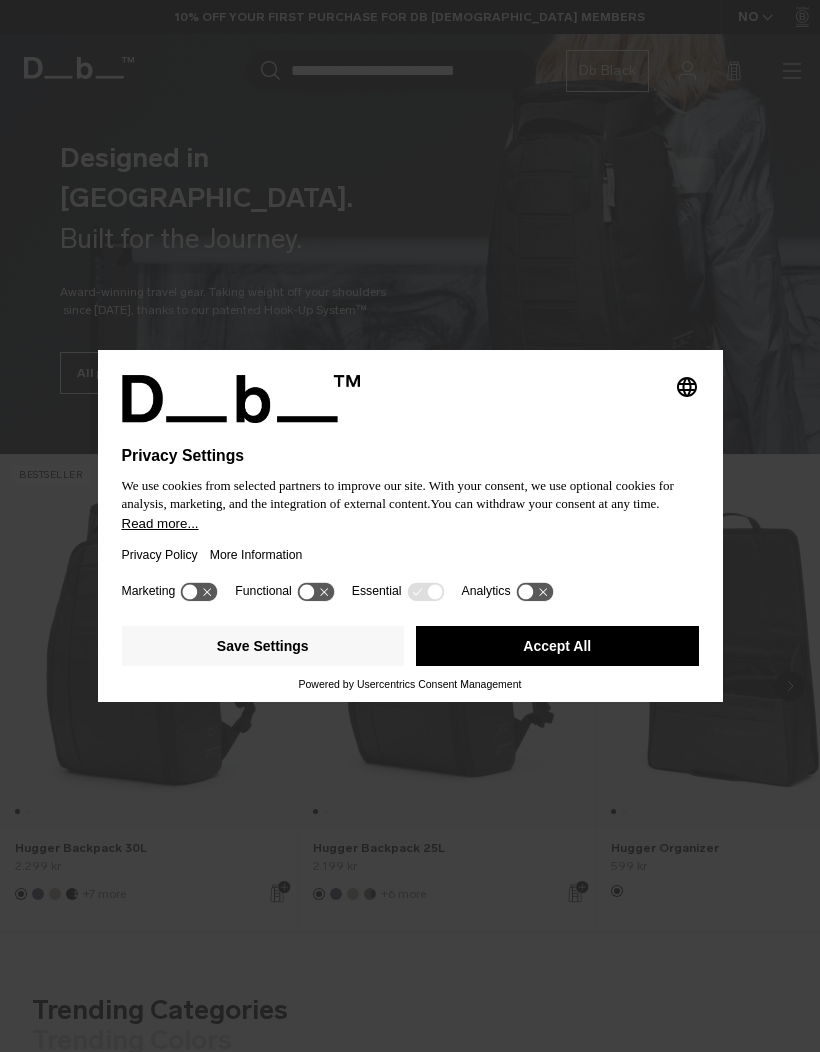 scroll, scrollTop: 0, scrollLeft: 0, axis: both 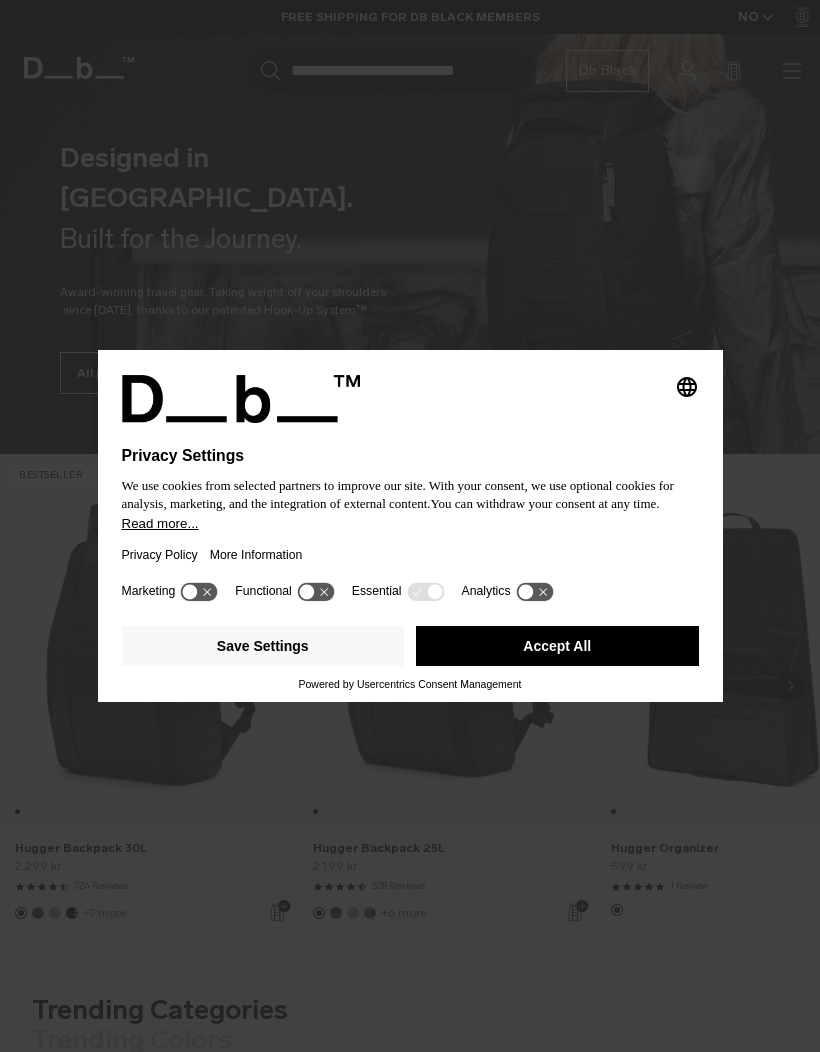 click on "Accept All" at bounding box center (557, 646) 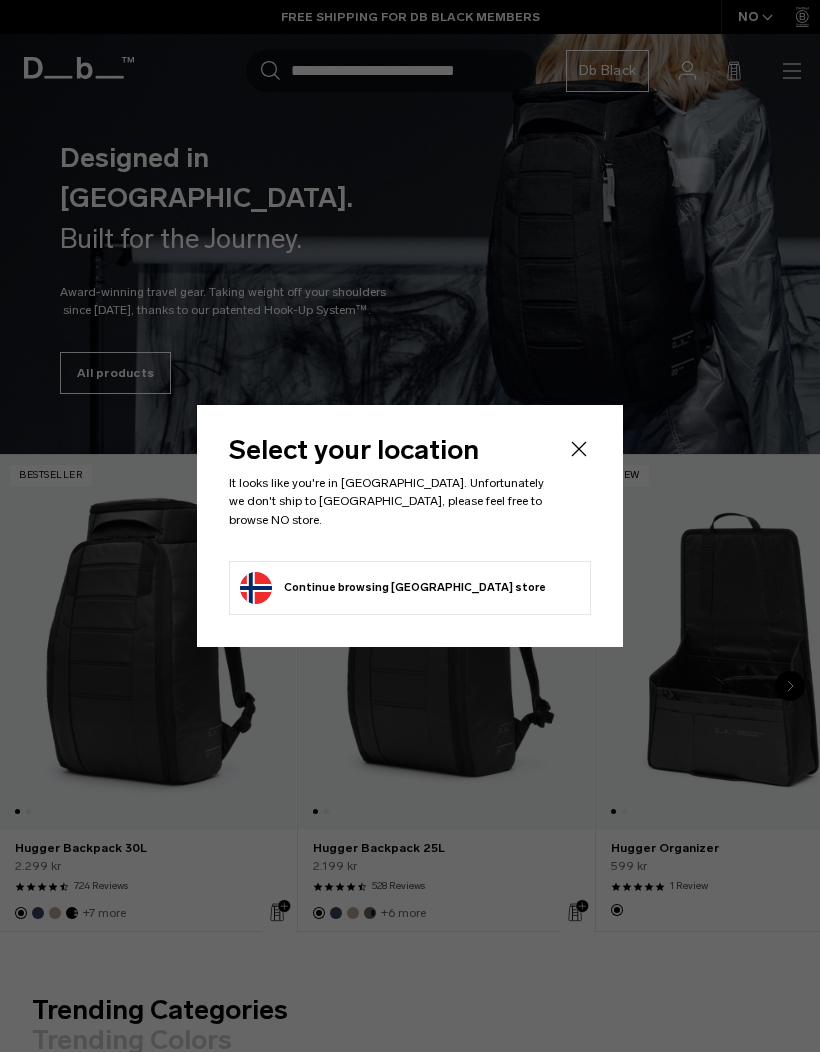 click on "Continue browsing [GEOGRAPHIC_DATA] store
Continue shopping in [GEOGRAPHIC_DATA]" 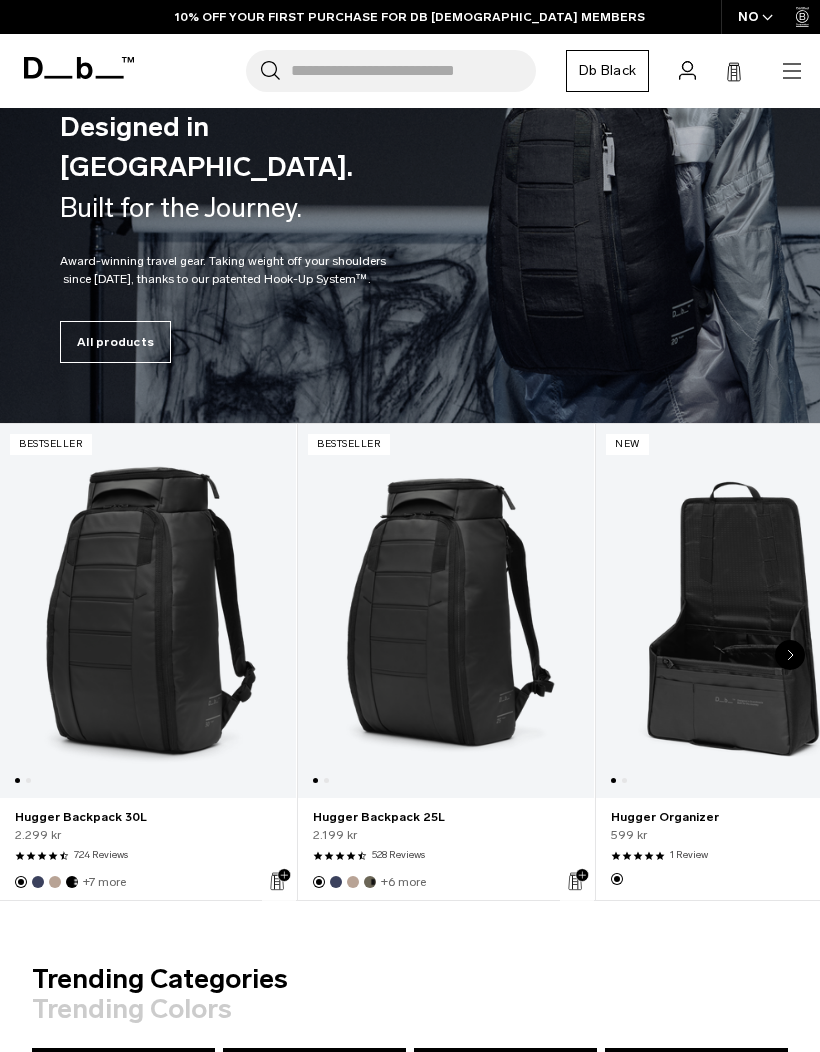 scroll, scrollTop: 0, scrollLeft: 0, axis: both 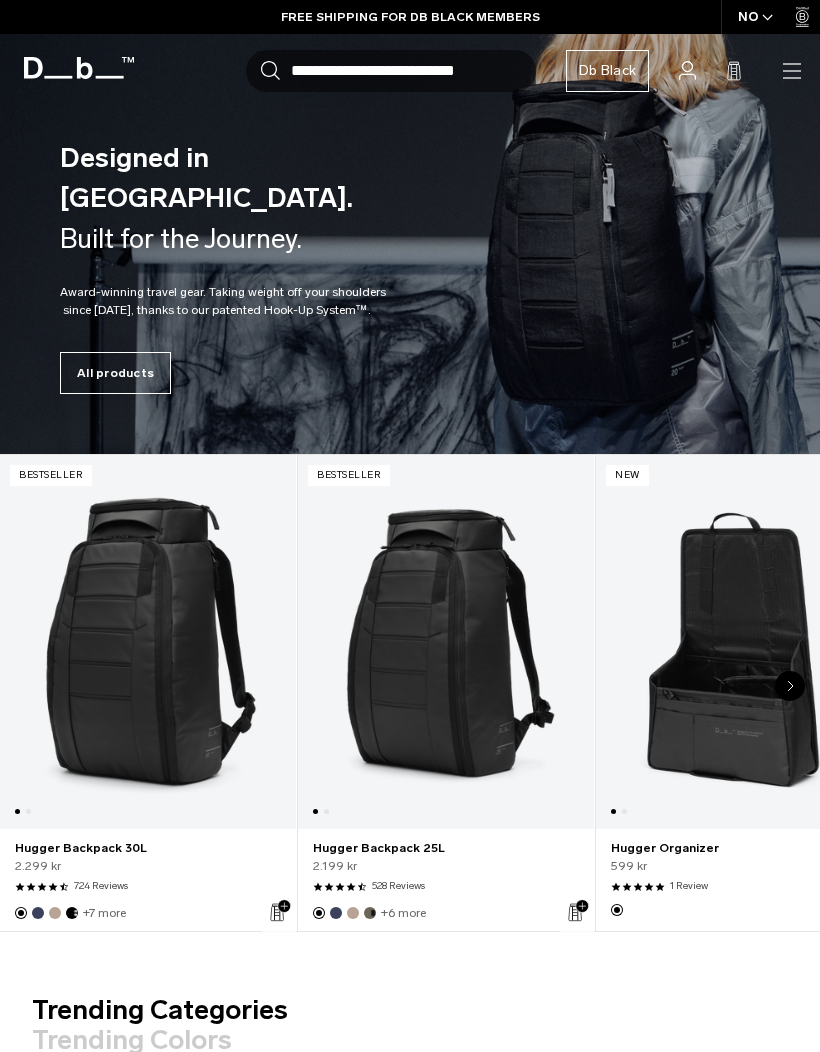 click at bounding box center [446, 642] 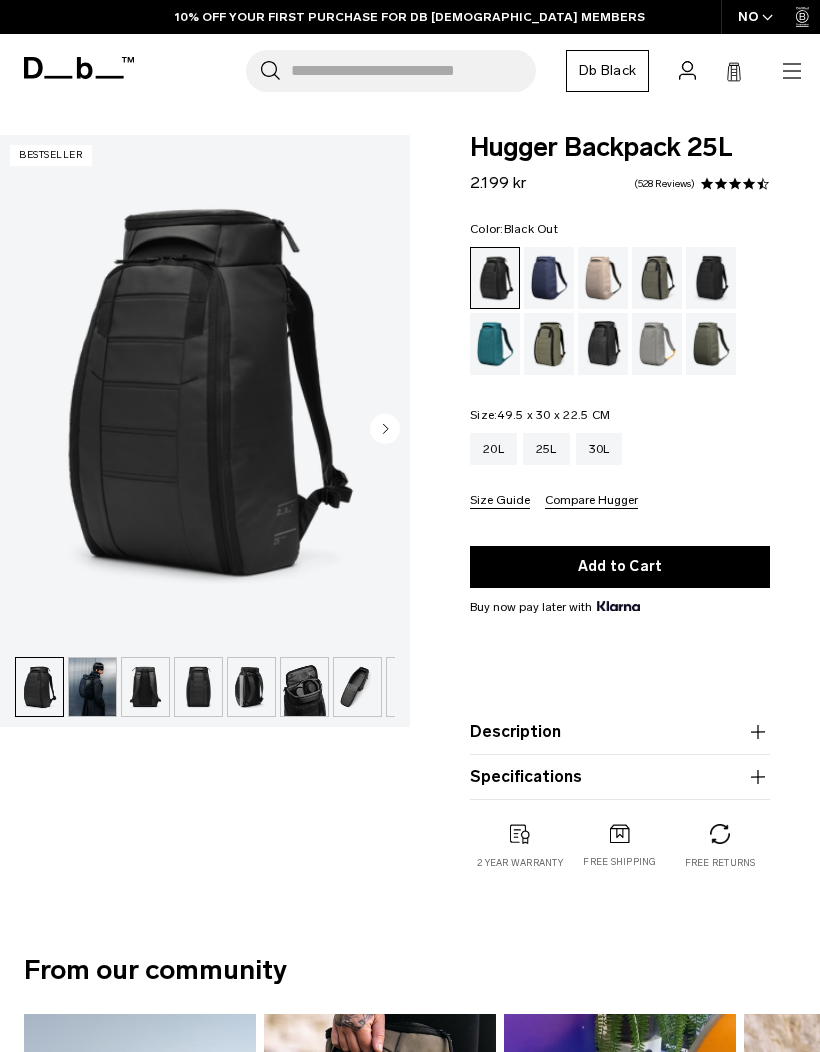 scroll, scrollTop: 0, scrollLeft: 0, axis: both 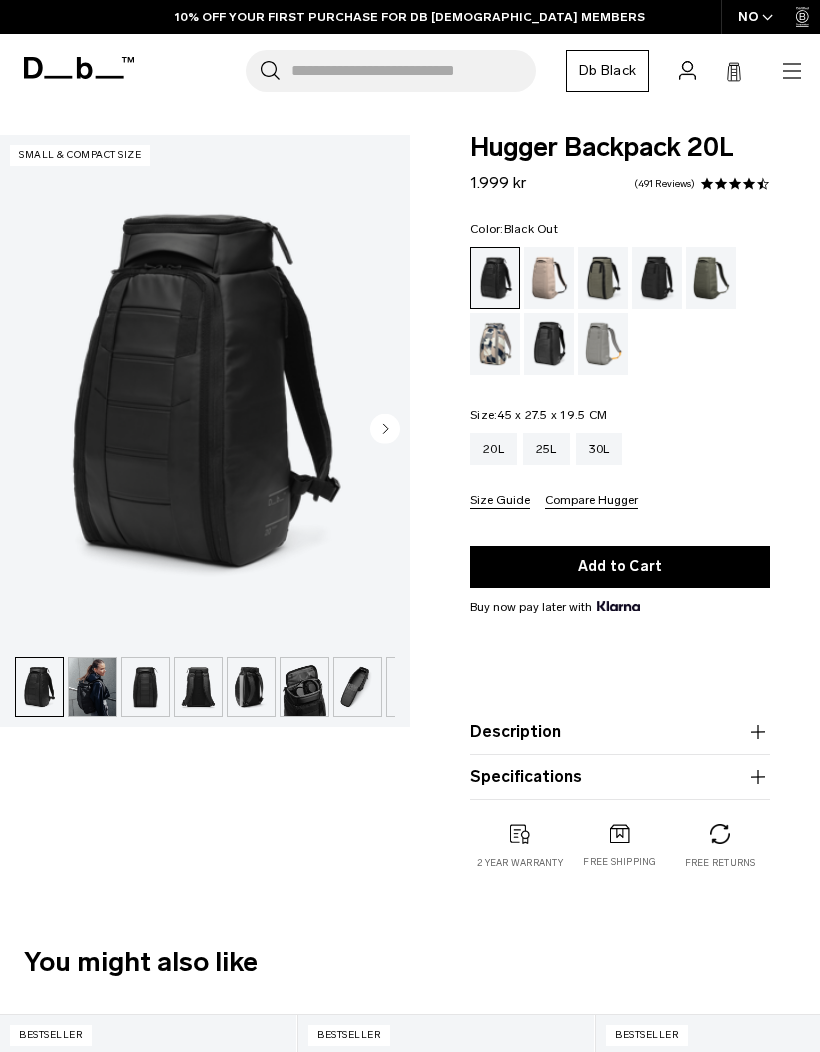 click at bounding box center [92, 687] 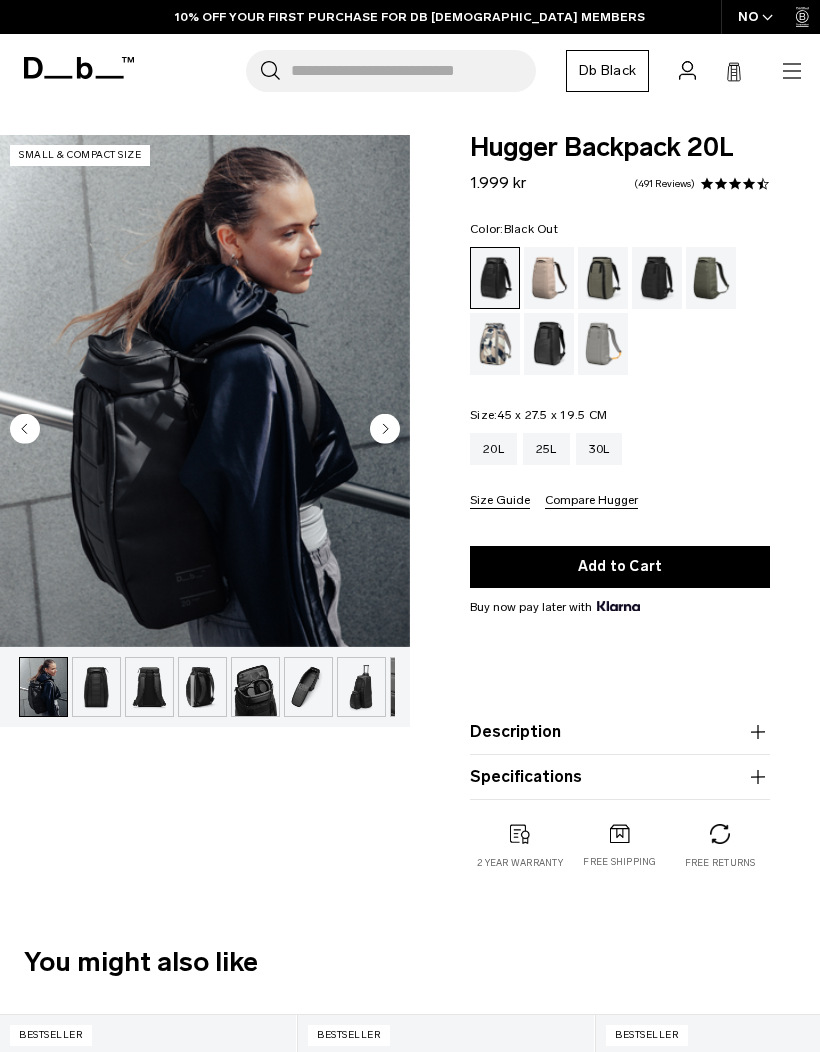 scroll, scrollTop: 0, scrollLeft: 53, axis: horizontal 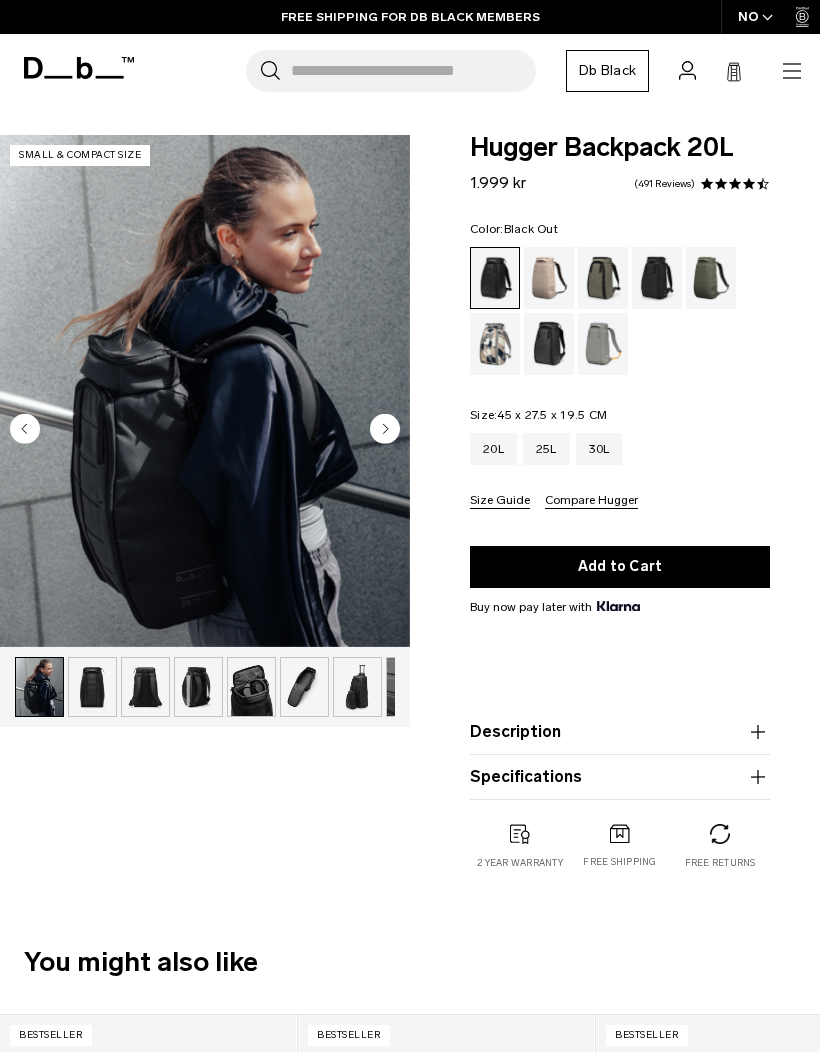 click at bounding box center [145, 687] 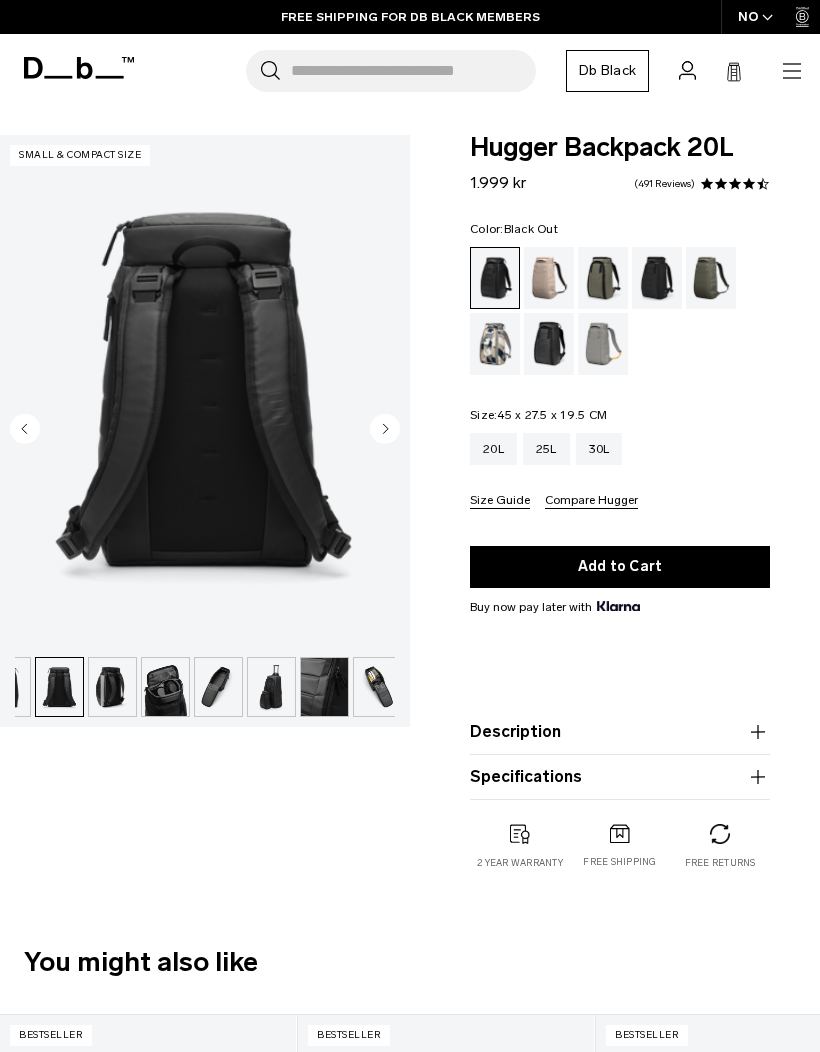 scroll, scrollTop: 0, scrollLeft: 146, axis: horizontal 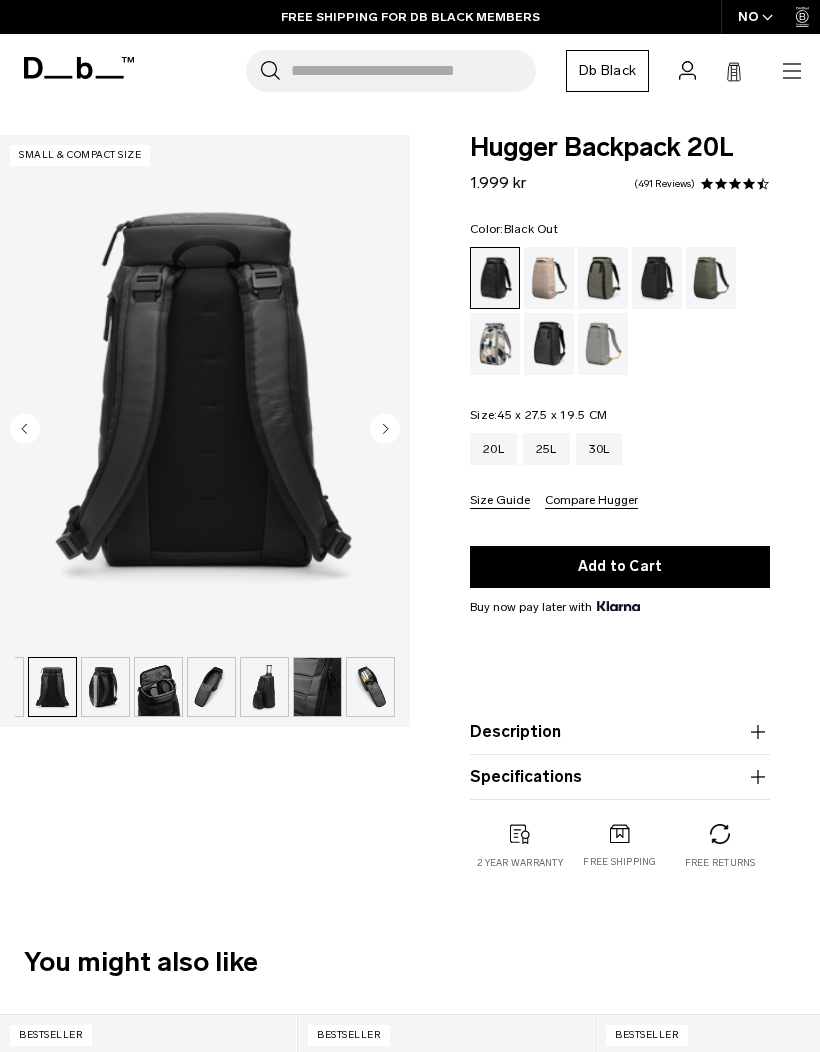 click at bounding box center (211, 687) 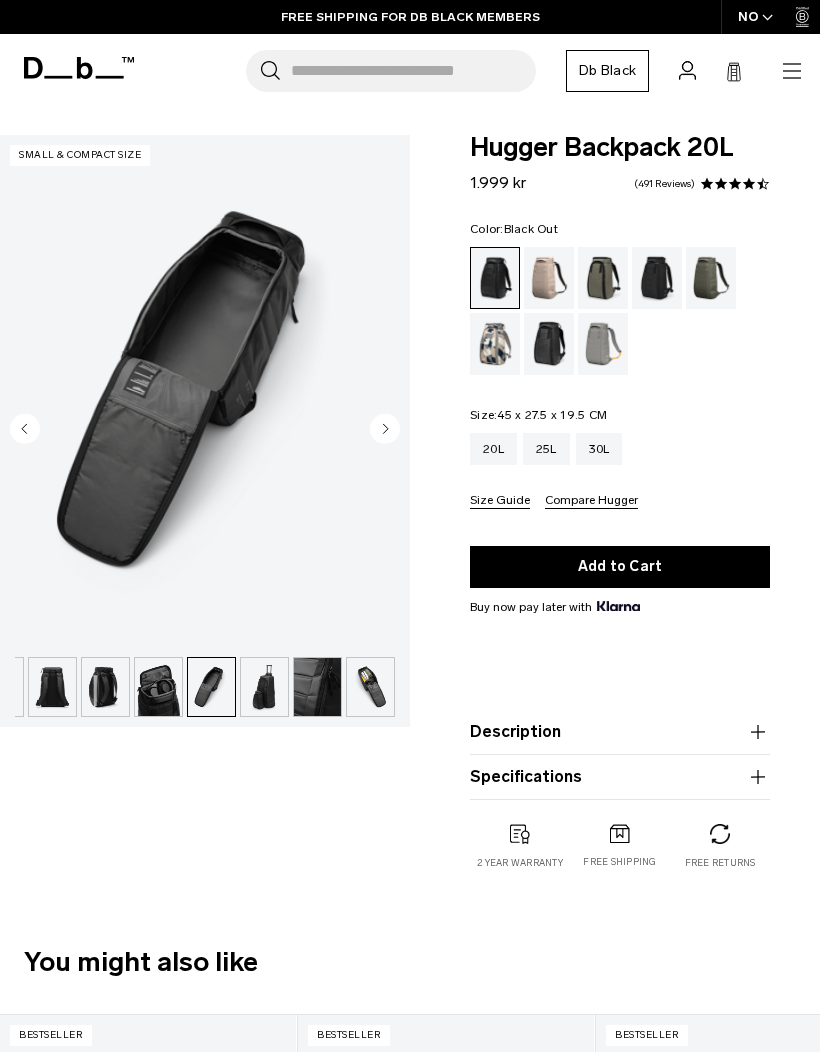 click at bounding box center (264, 687) 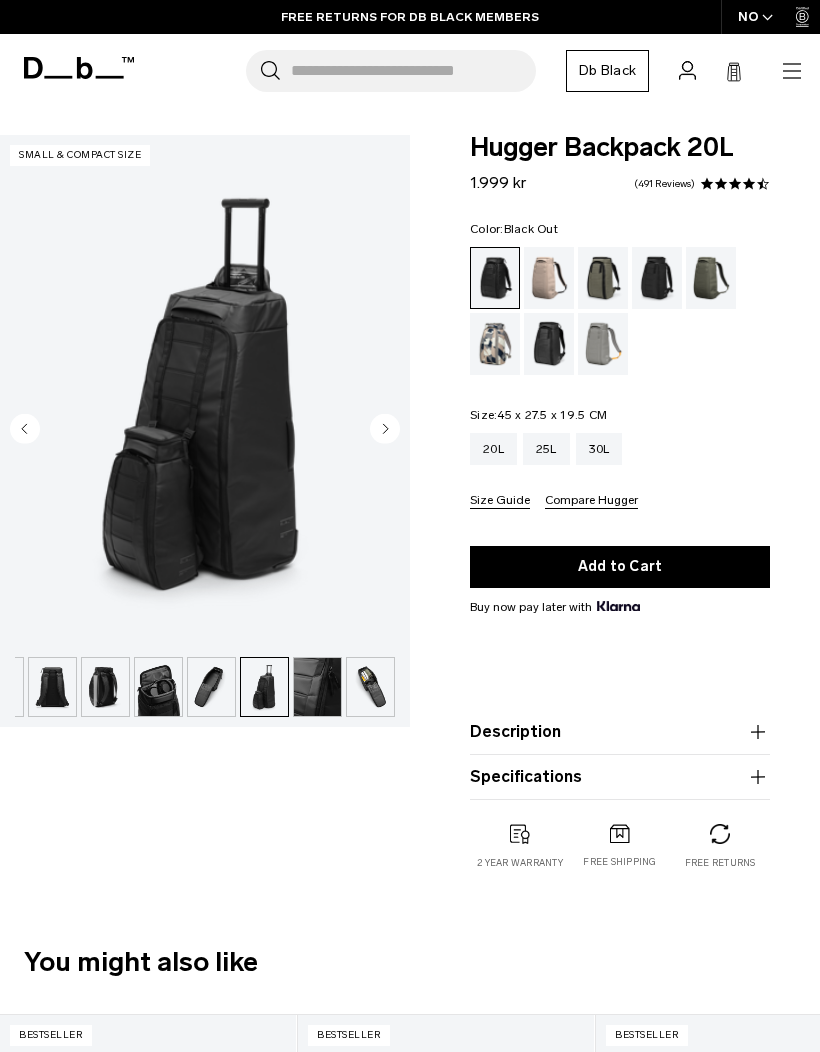 click at bounding box center [317, 687] 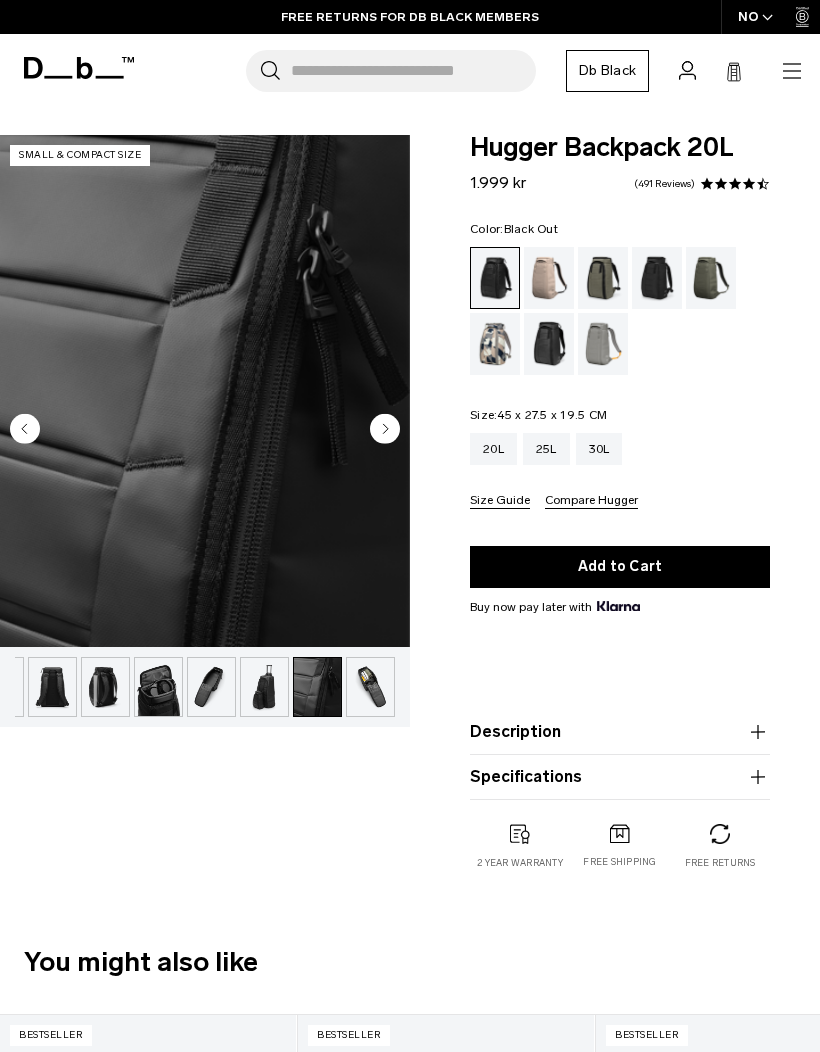click at bounding box center [370, 687] 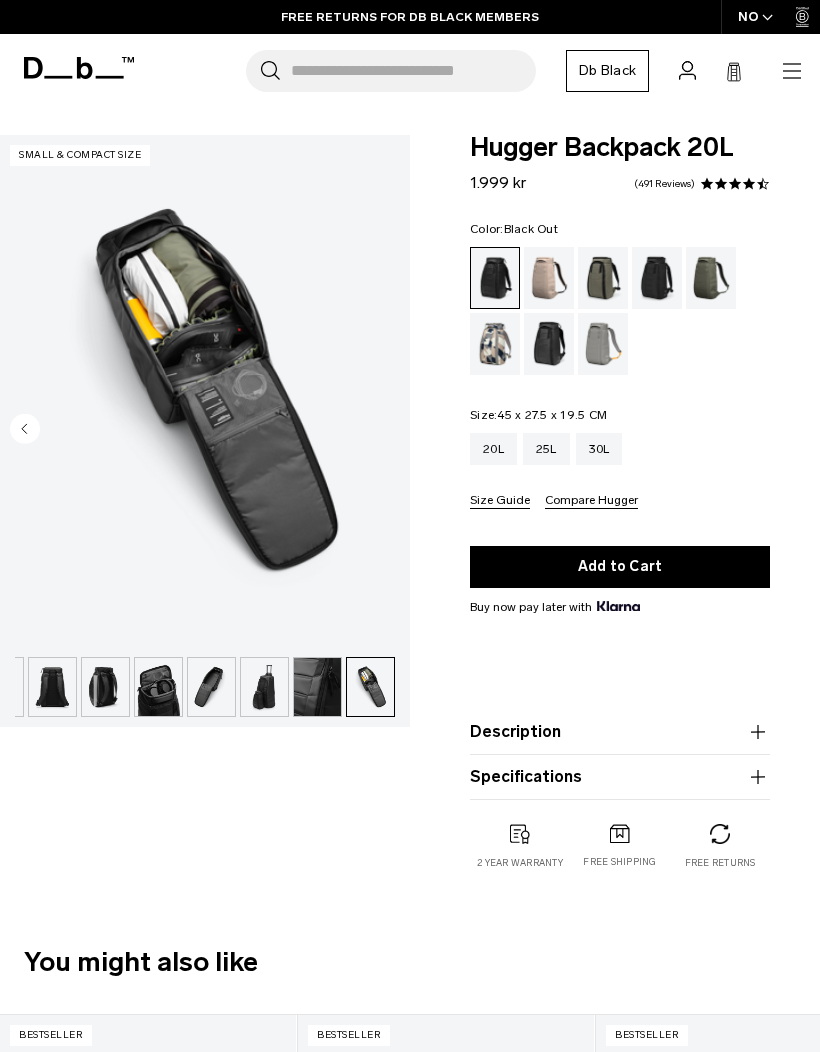 click at bounding box center [317, 687] 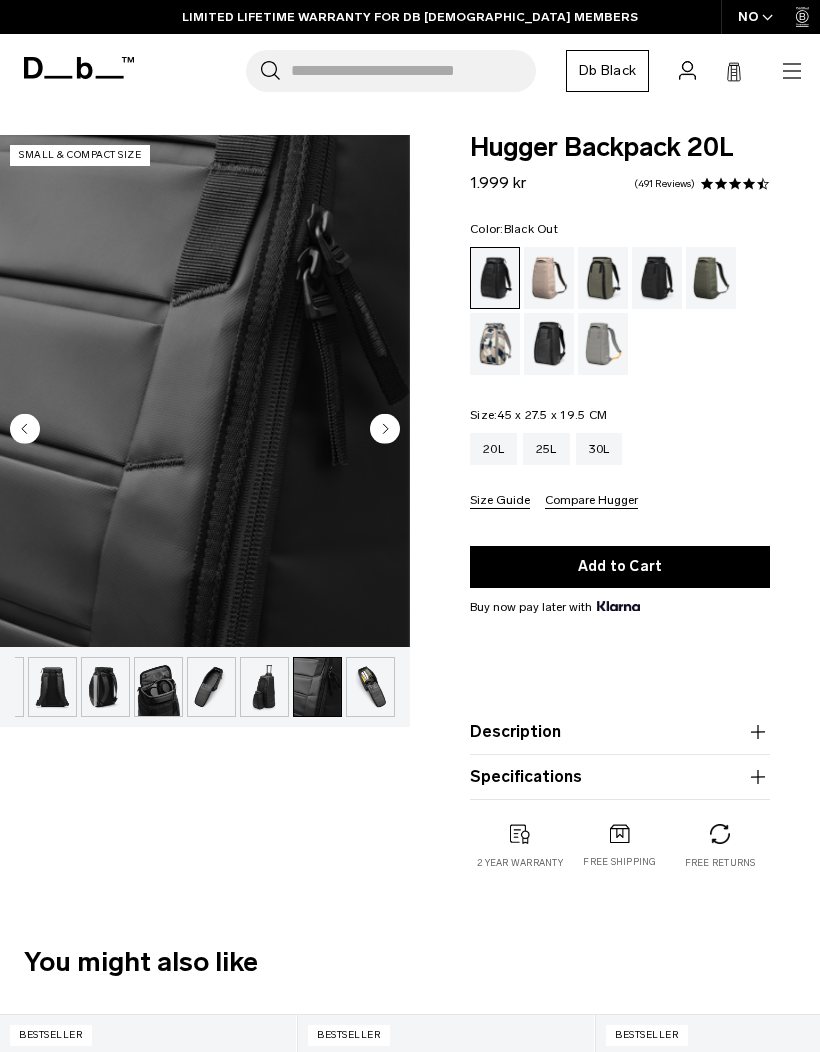 click at bounding box center [264, 687] 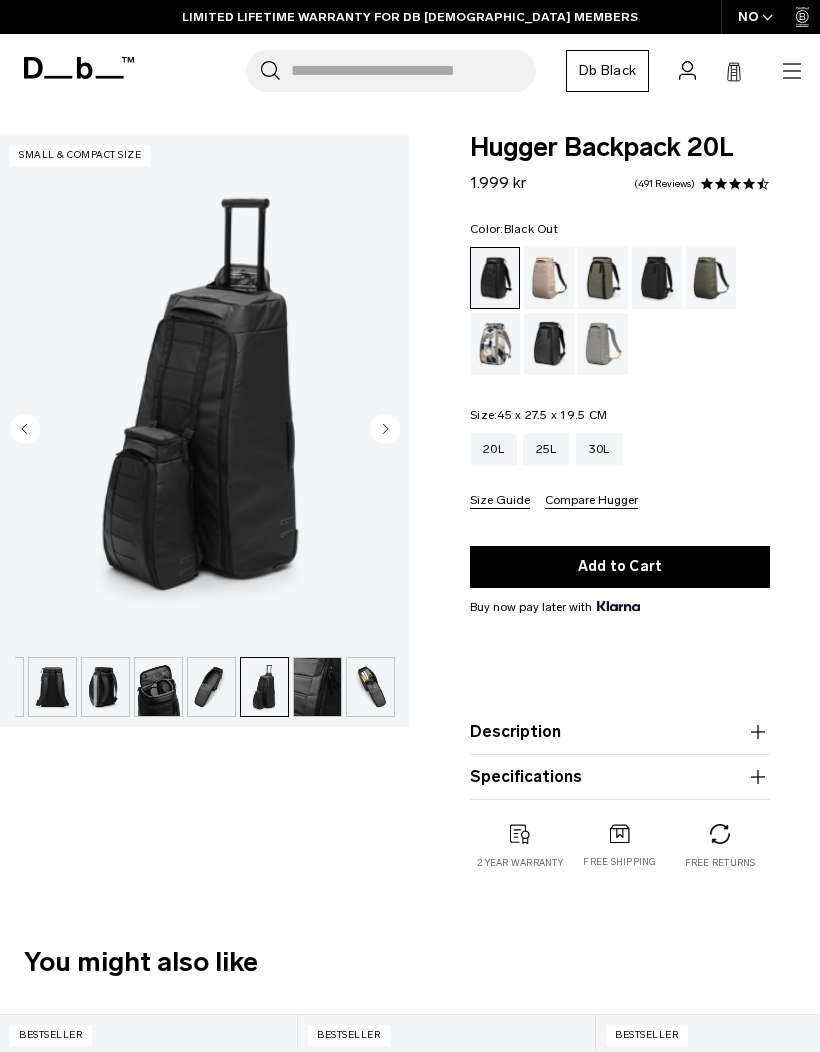 click at bounding box center (211, 687) 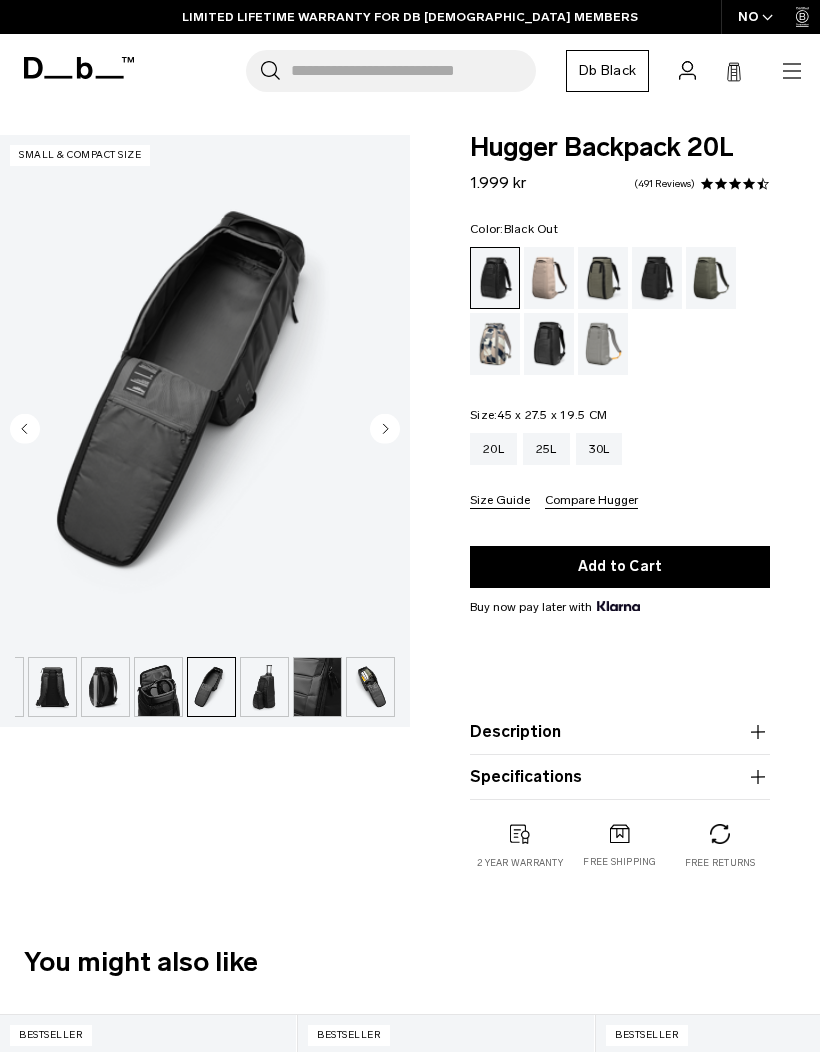 click at bounding box center (158, 687) 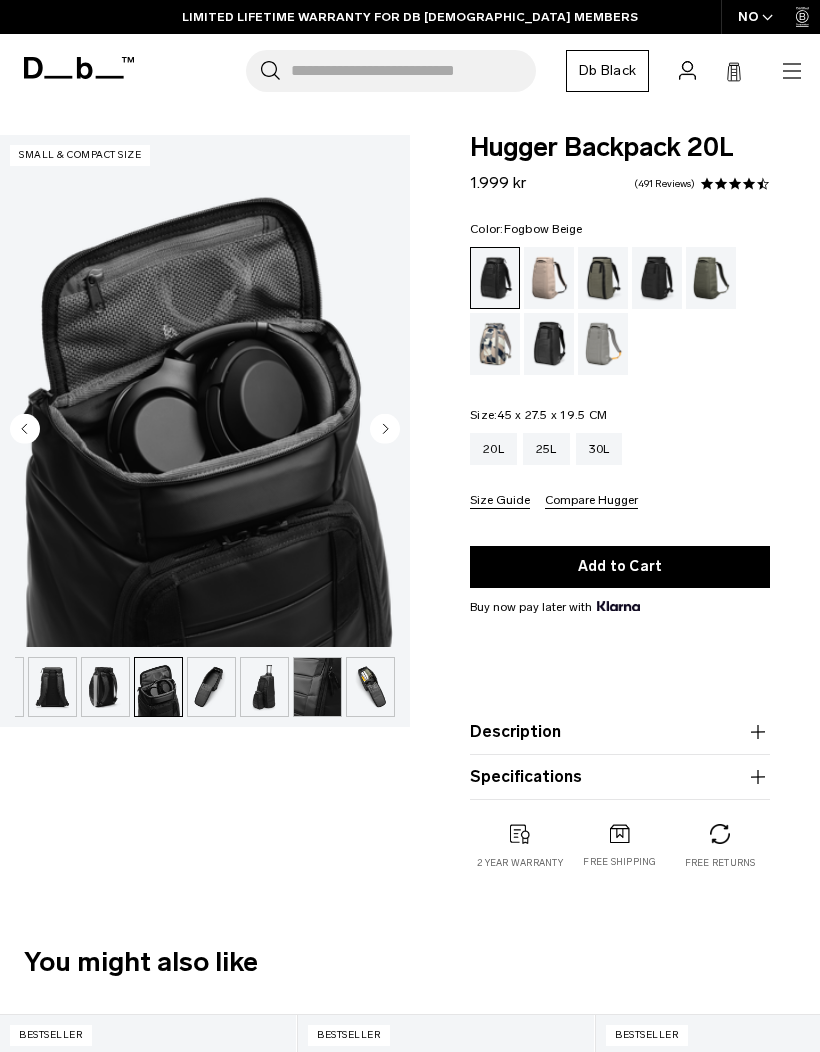 click at bounding box center (549, 278) 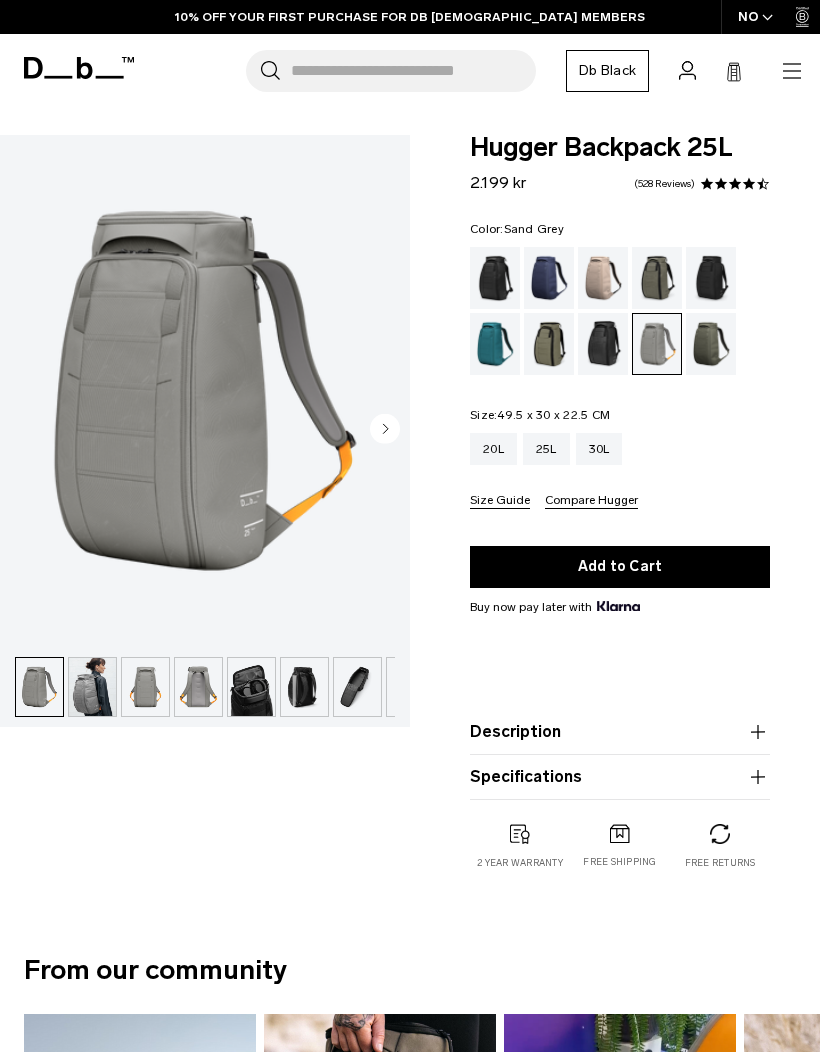 scroll, scrollTop: 0, scrollLeft: 0, axis: both 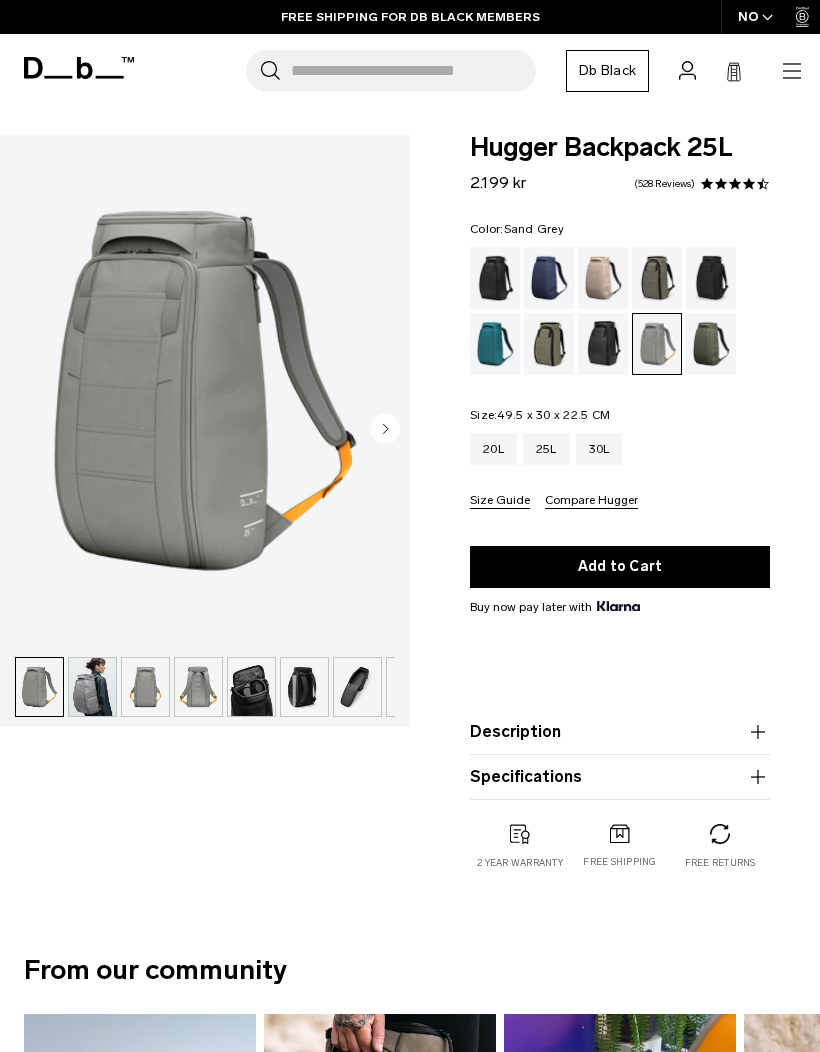 click on "20L" at bounding box center [493, 449] 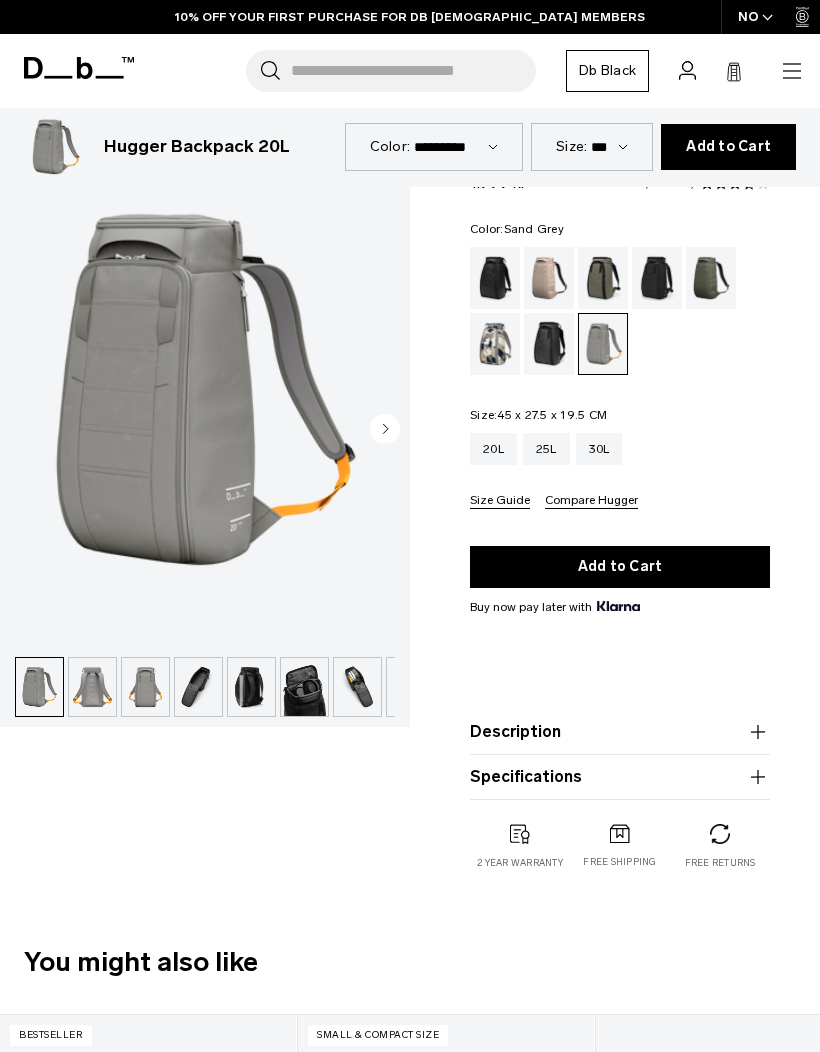 scroll, scrollTop: 596, scrollLeft: 0, axis: vertical 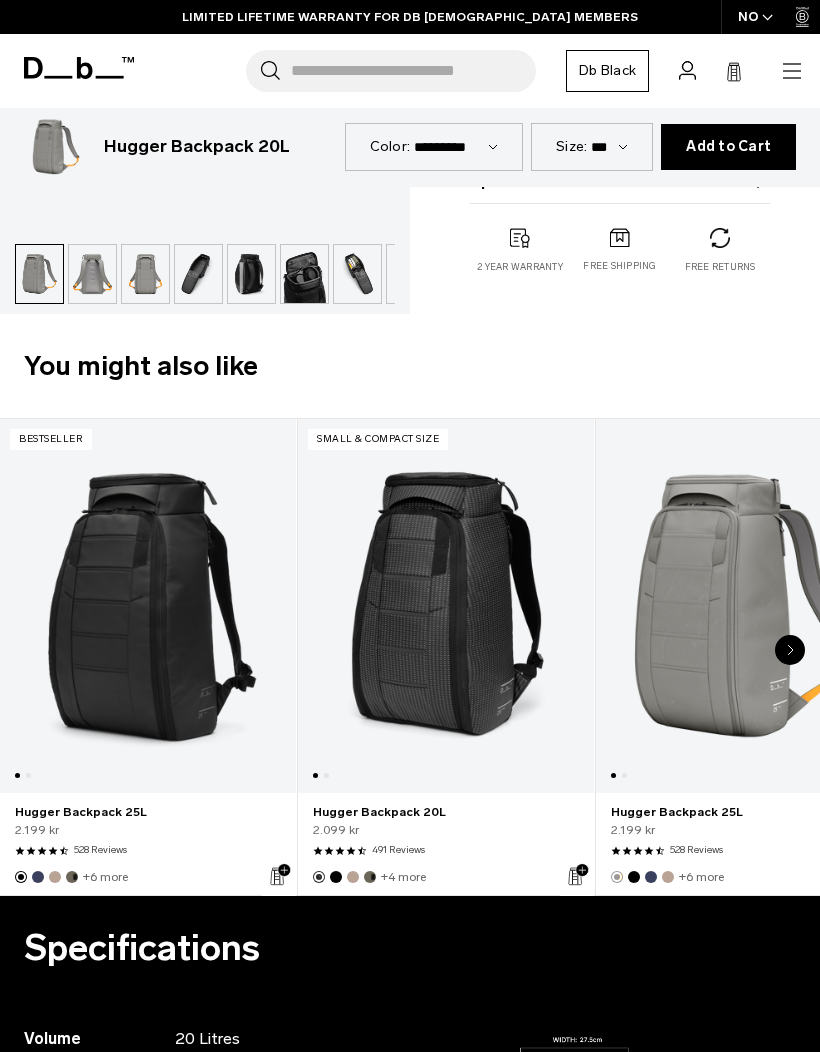 click at bounding box center [92, 274] 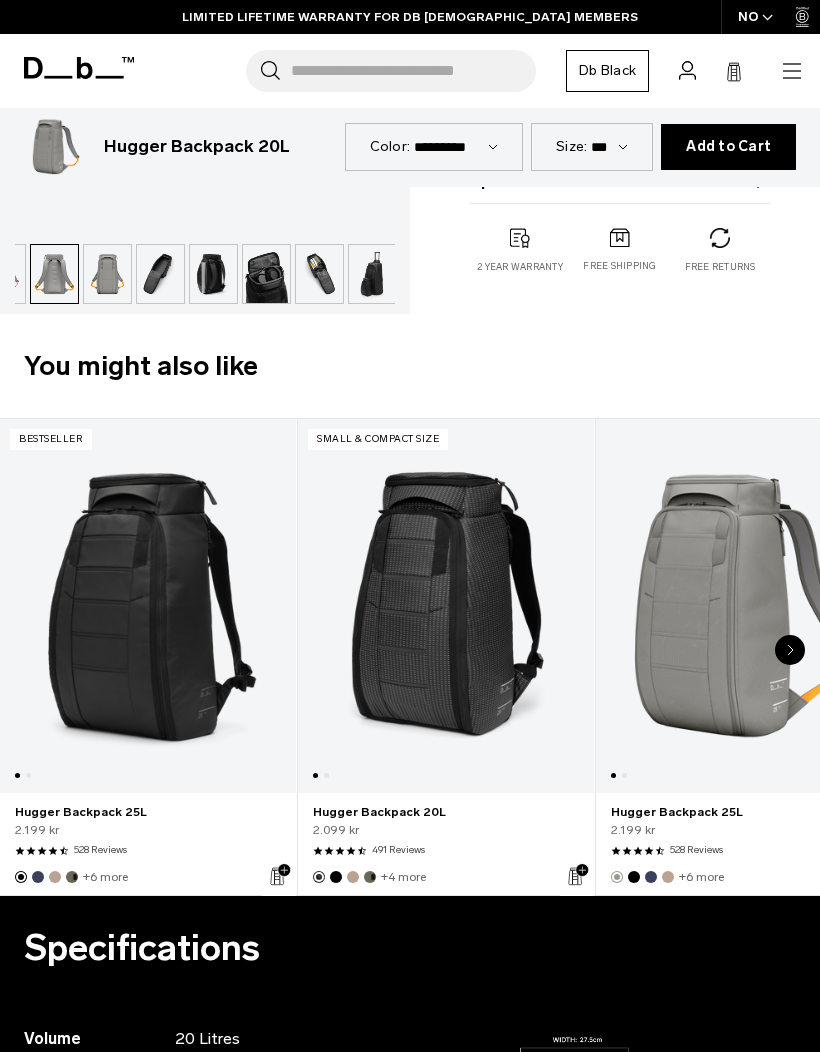 scroll, scrollTop: 0, scrollLeft: 40, axis: horizontal 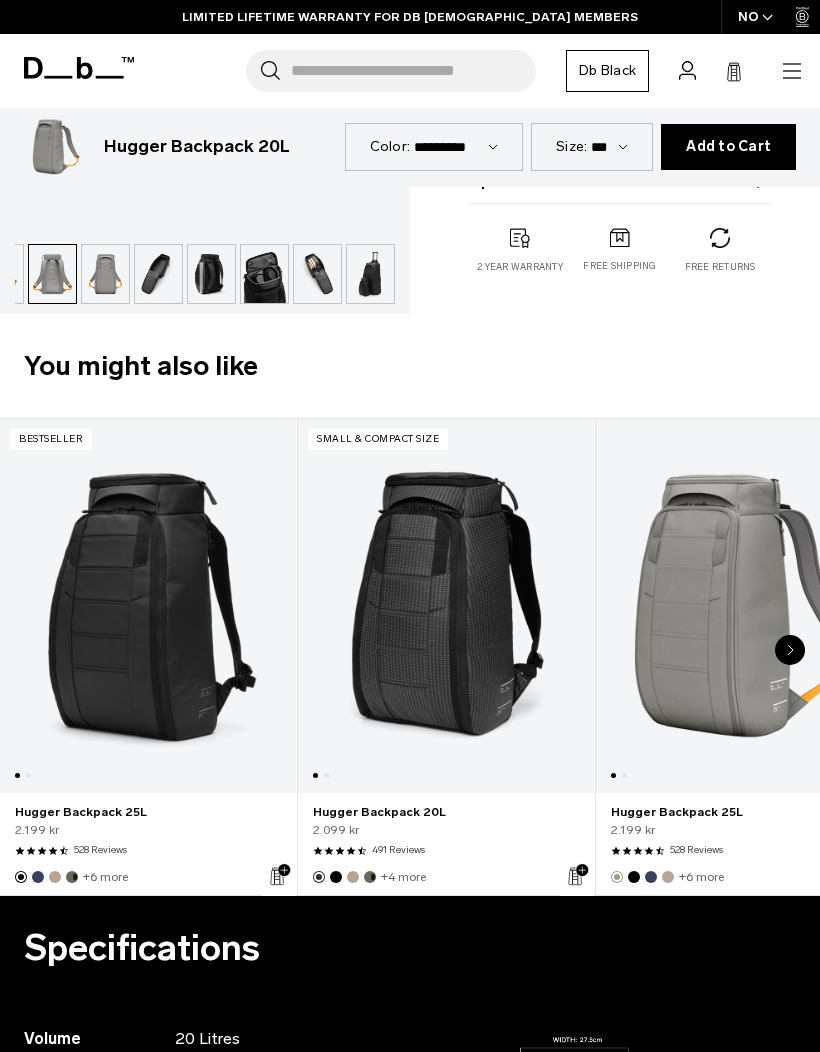 click at bounding box center [105, 274] 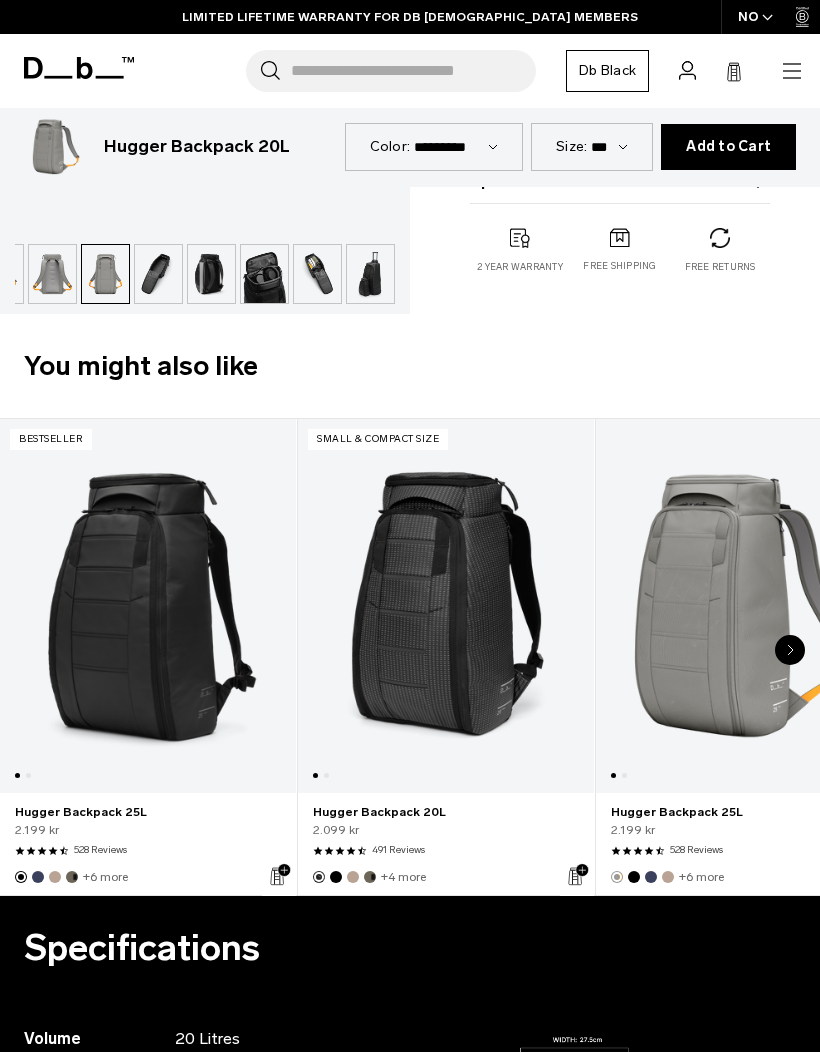 click at bounding box center [158, 274] 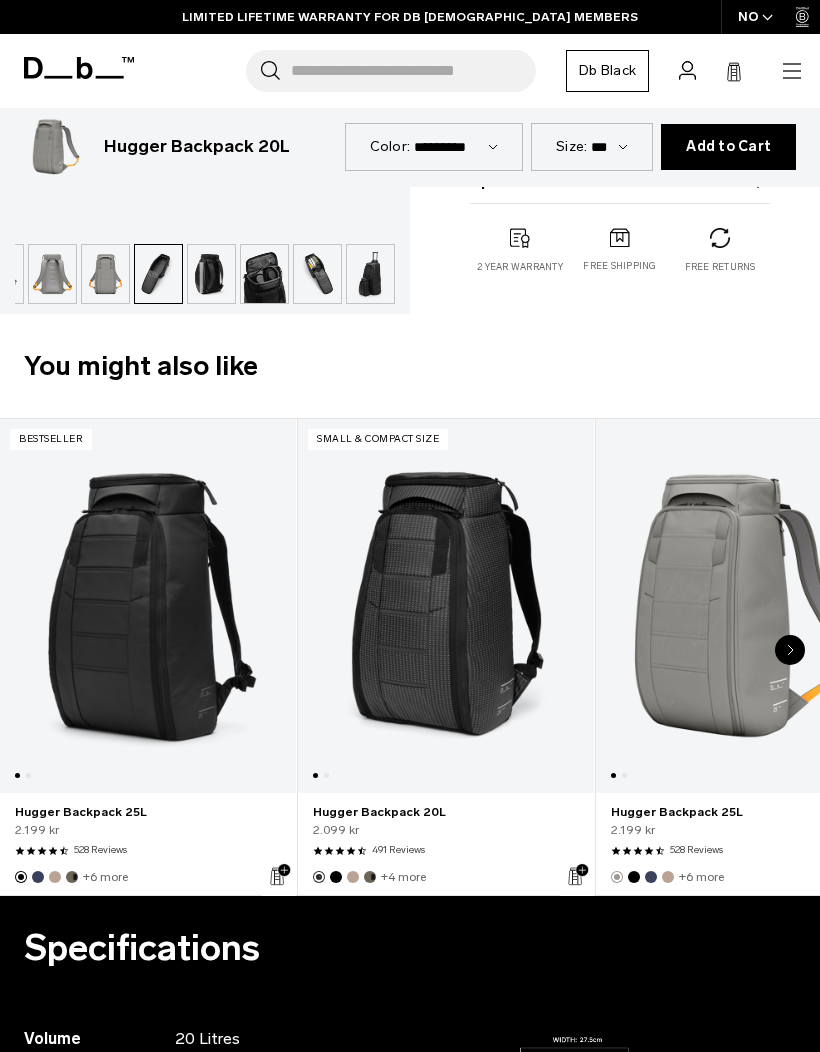 click at bounding box center [211, 274] 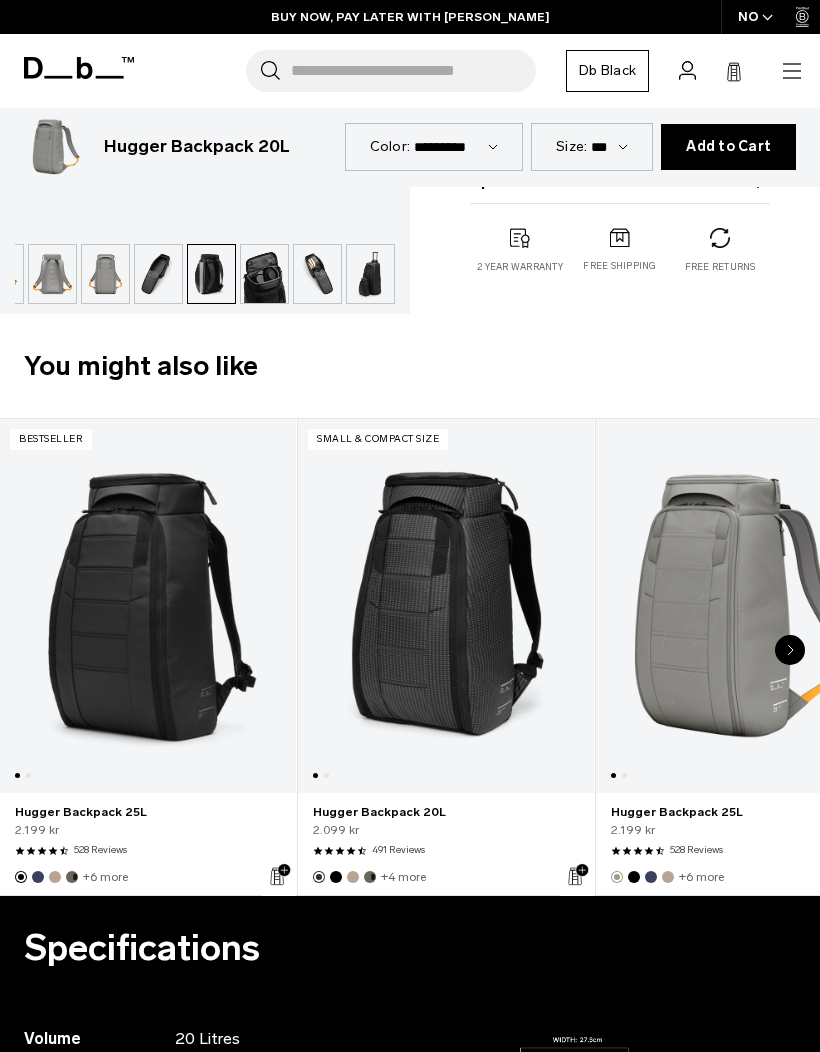 click at bounding box center [317, 274] 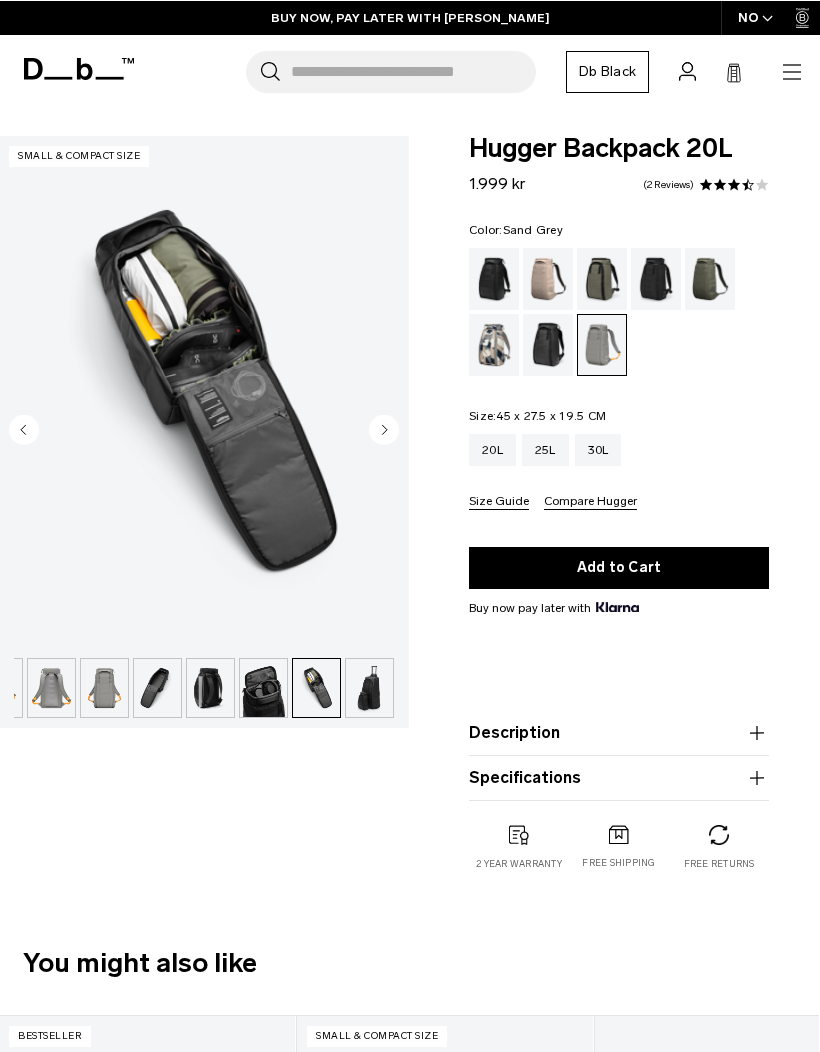 scroll, scrollTop: 0, scrollLeft: 0, axis: both 